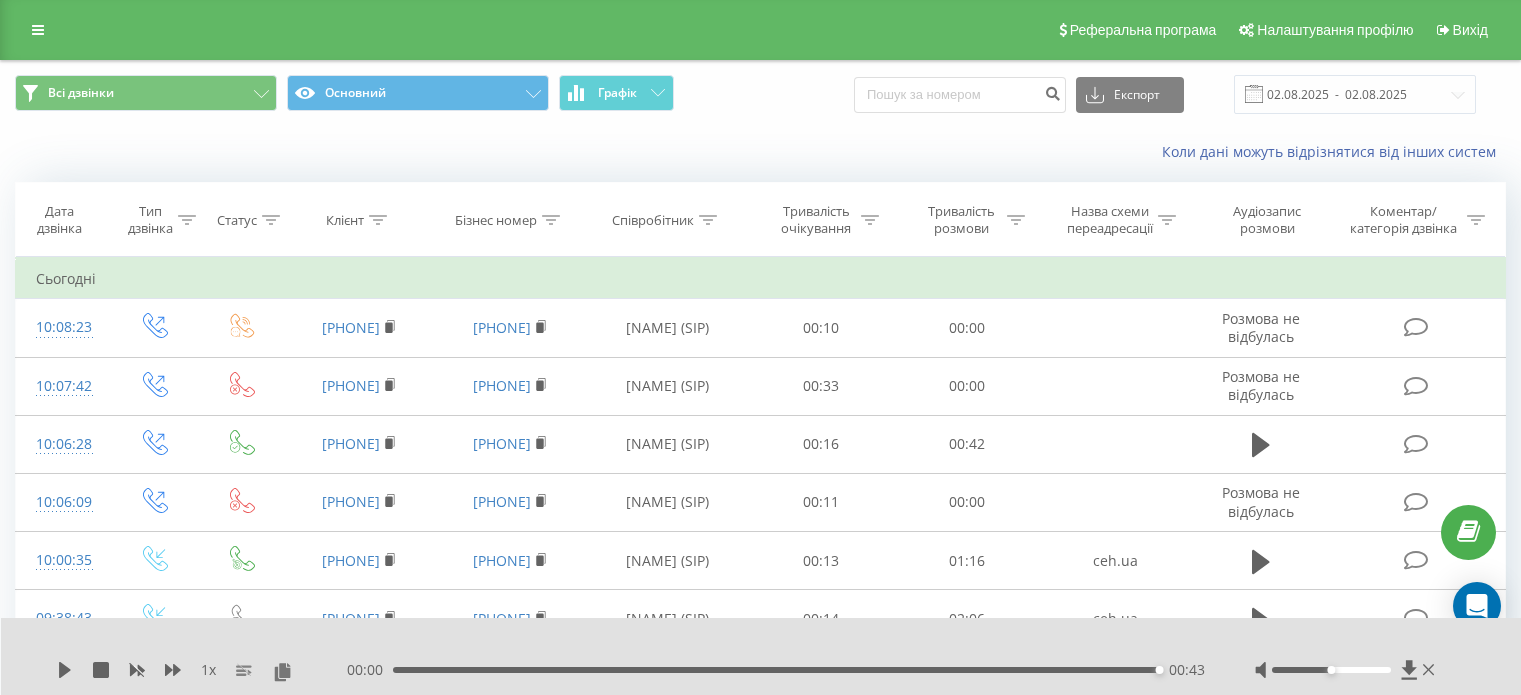 scroll, scrollTop: 0, scrollLeft: 0, axis: both 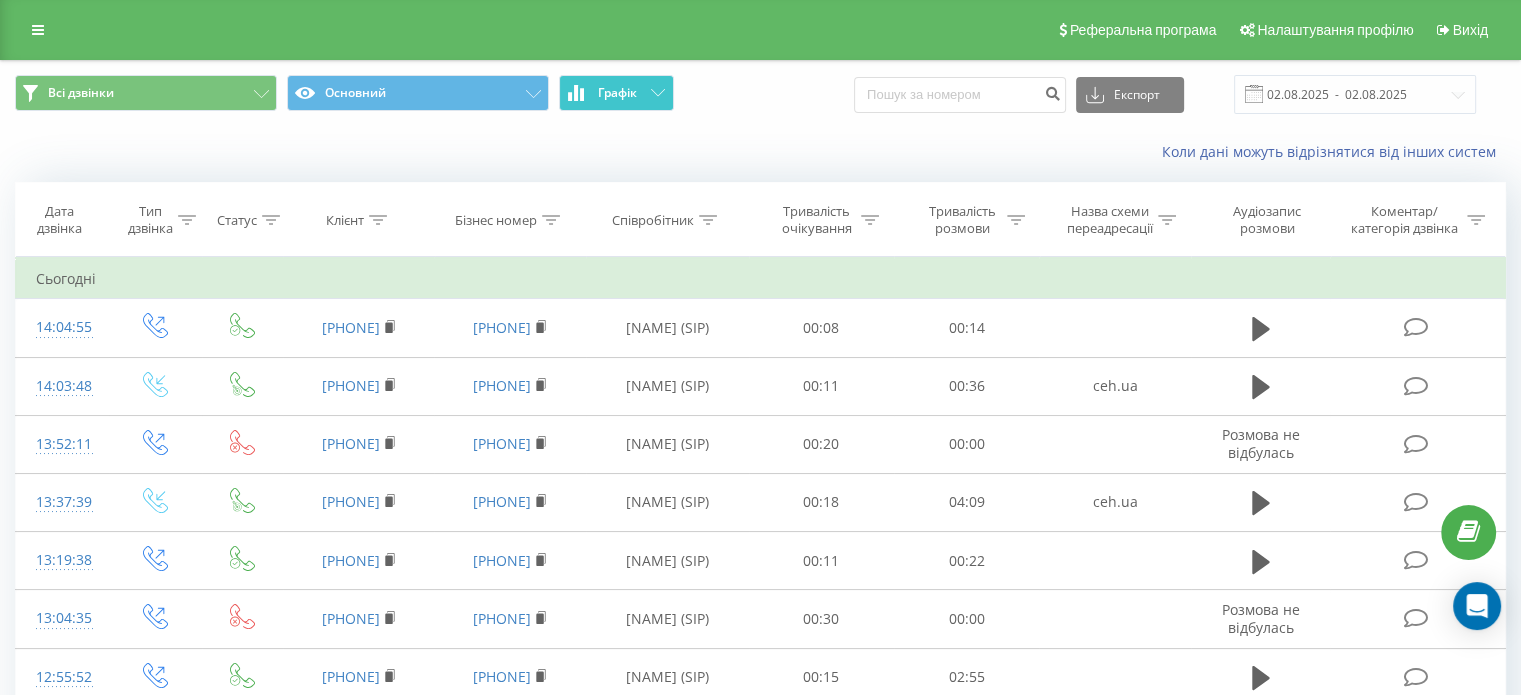 click on "Графік" at bounding box center (616, 93) 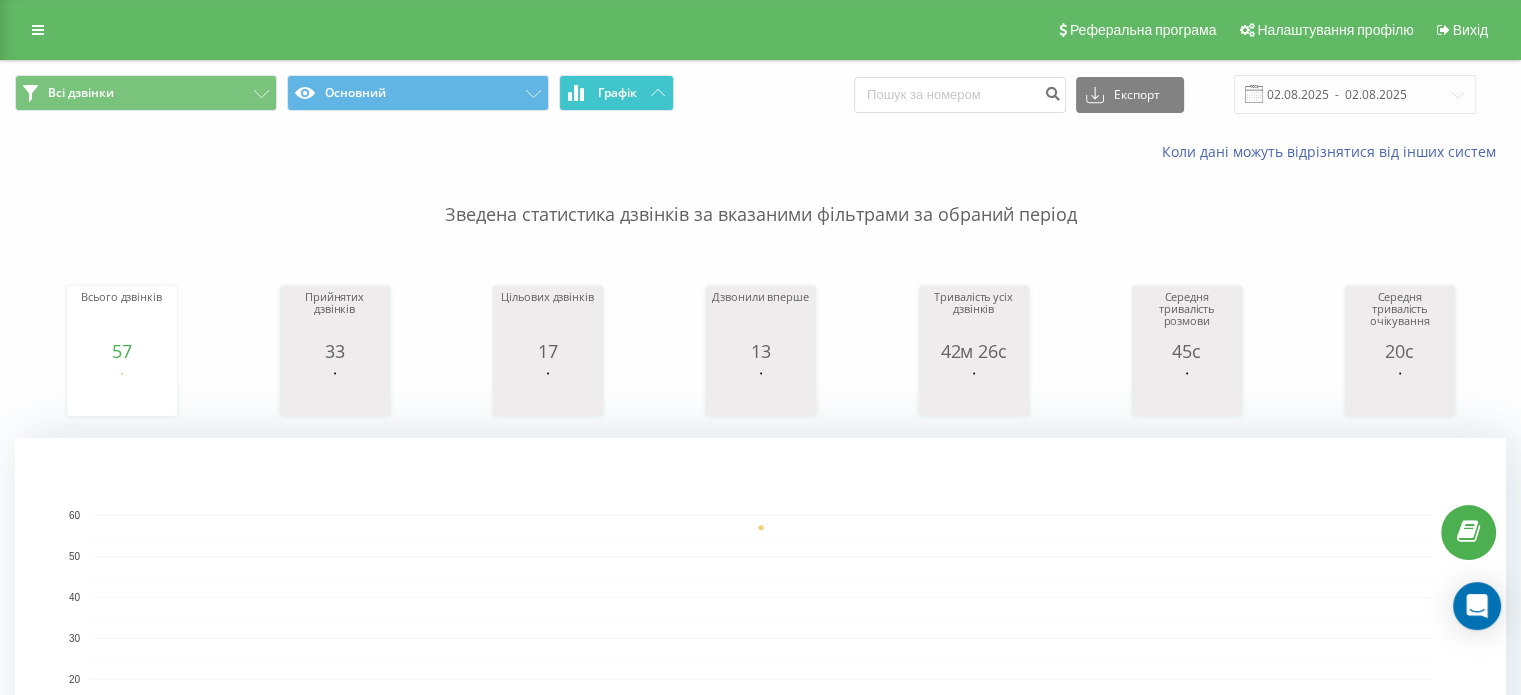 click on "Графік" at bounding box center [616, 93] 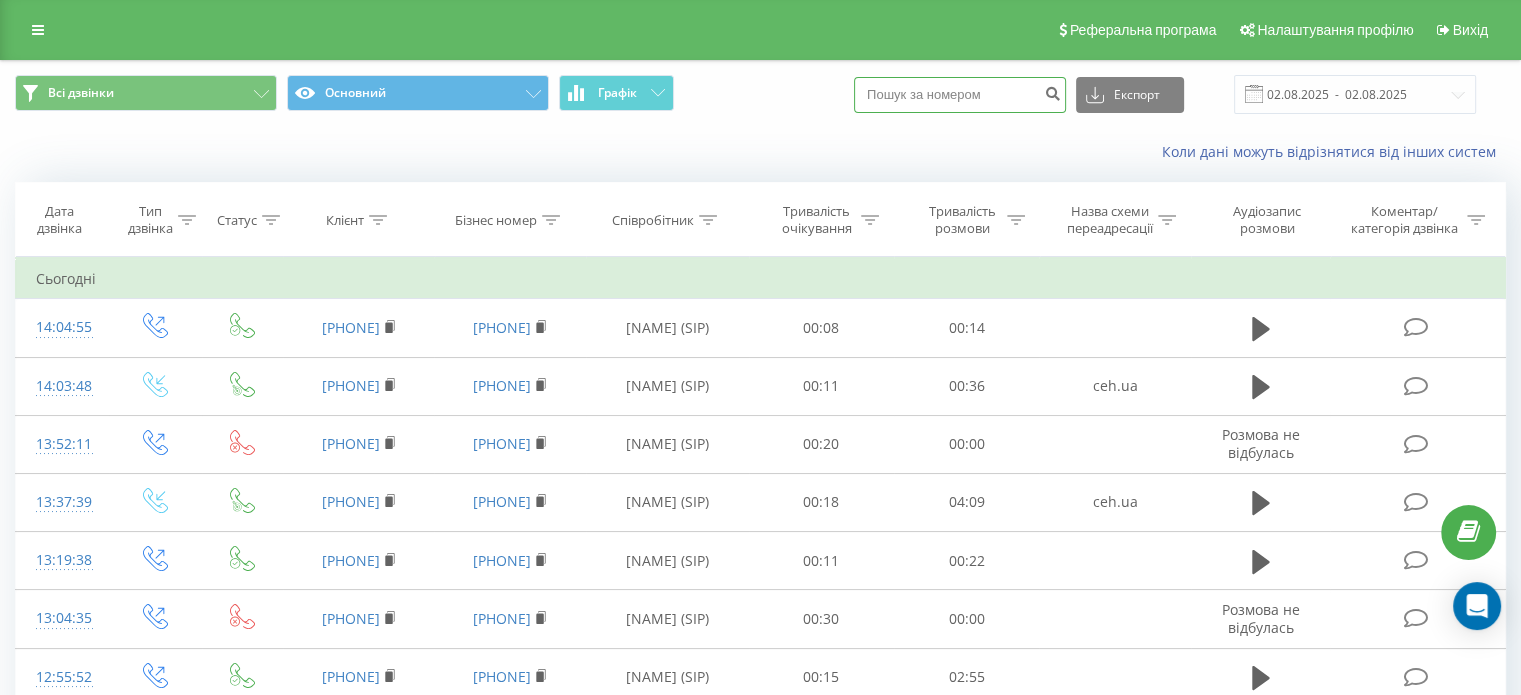 click at bounding box center (960, 95) 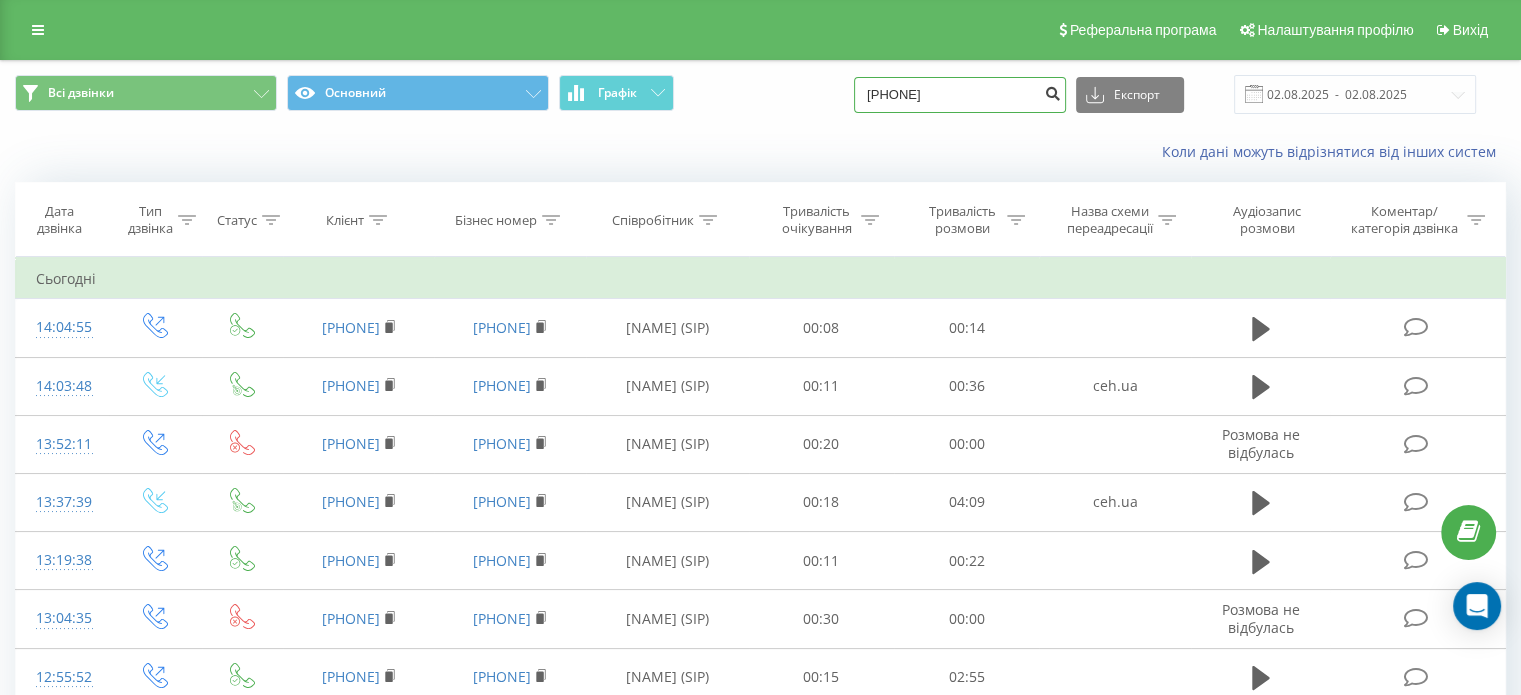 type on "0975776164" 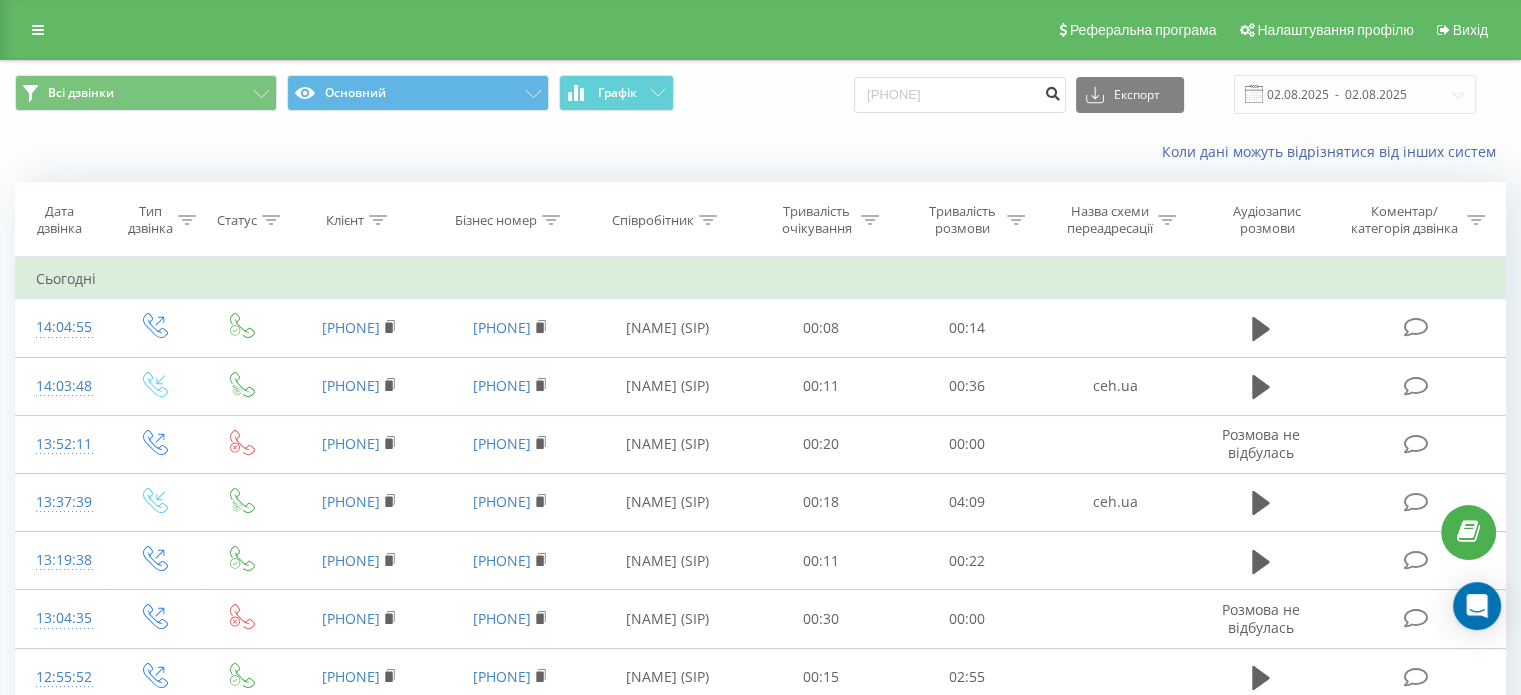 click at bounding box center [1052, 91] 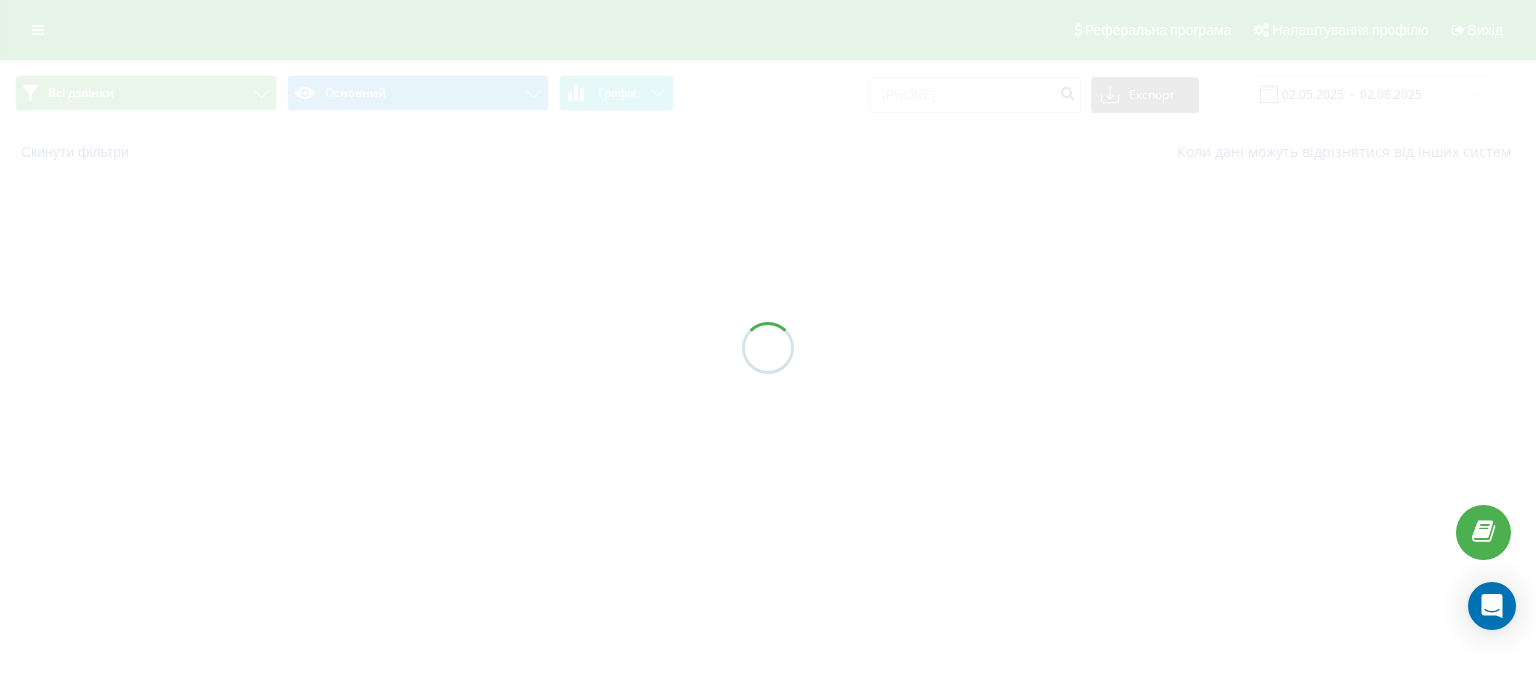 scroll, scrollTop: 0, scrollLeft: 0, axis: both 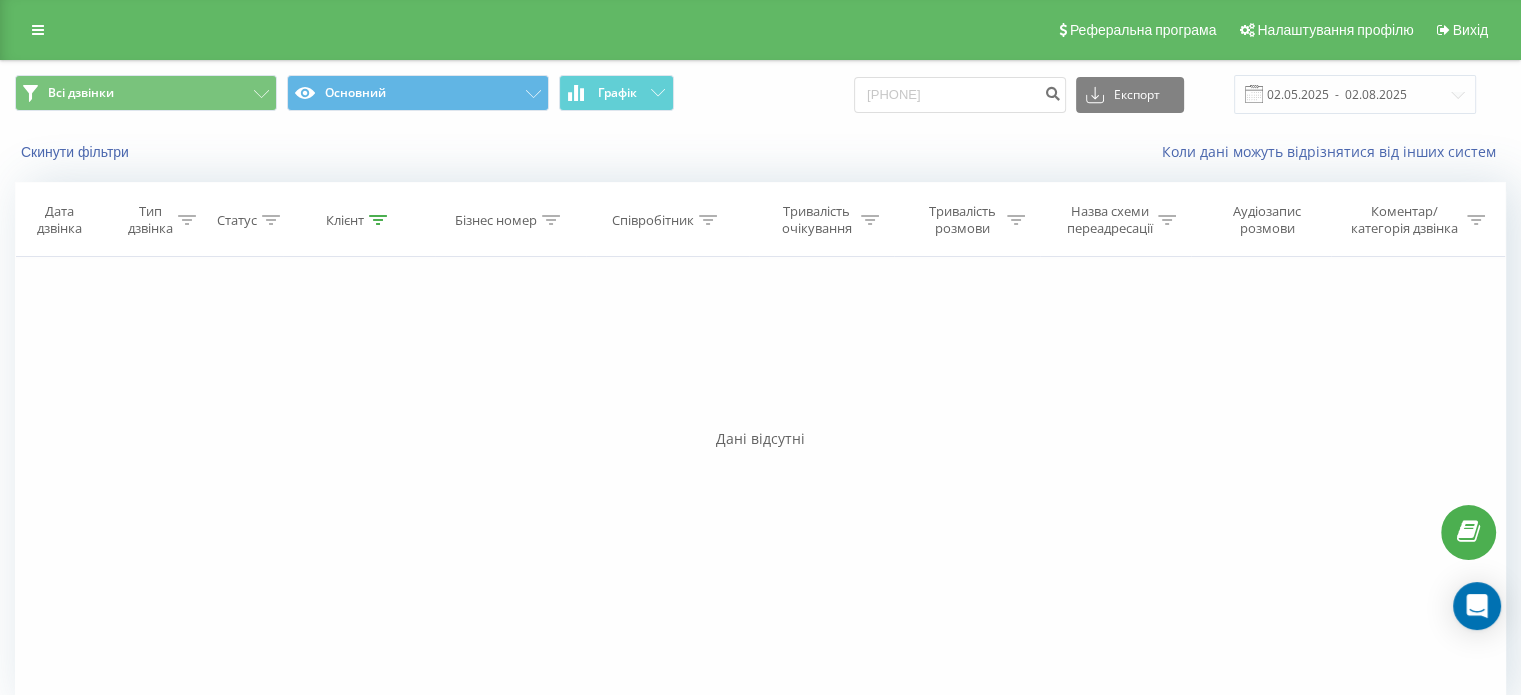drag, startPoint x: 256, startPoint y: 365, endPoint x: 339, endPoint y: 311, distance: 99.0202 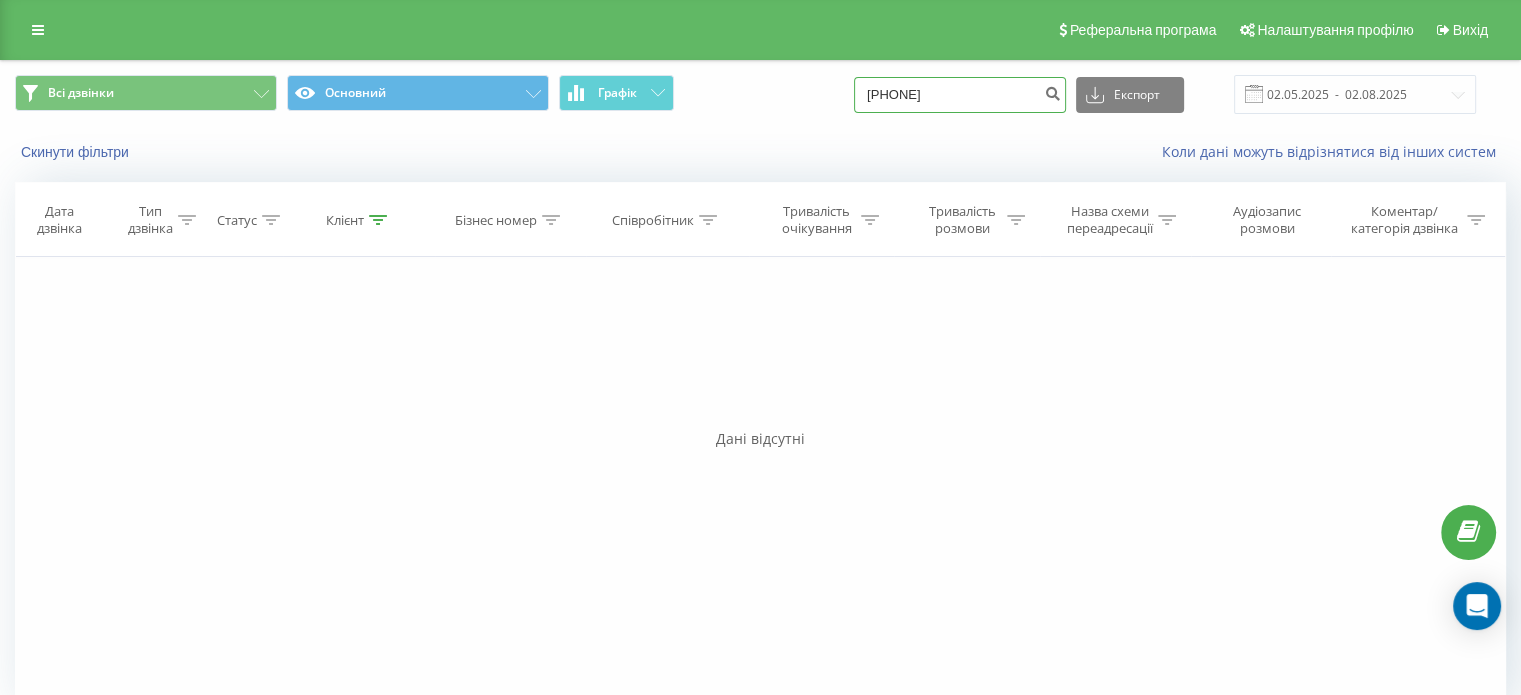 drag, startPoint x: 920, startPoint y: 79, endPoint x: 631, endPoint y: 51, distance: 290.35324 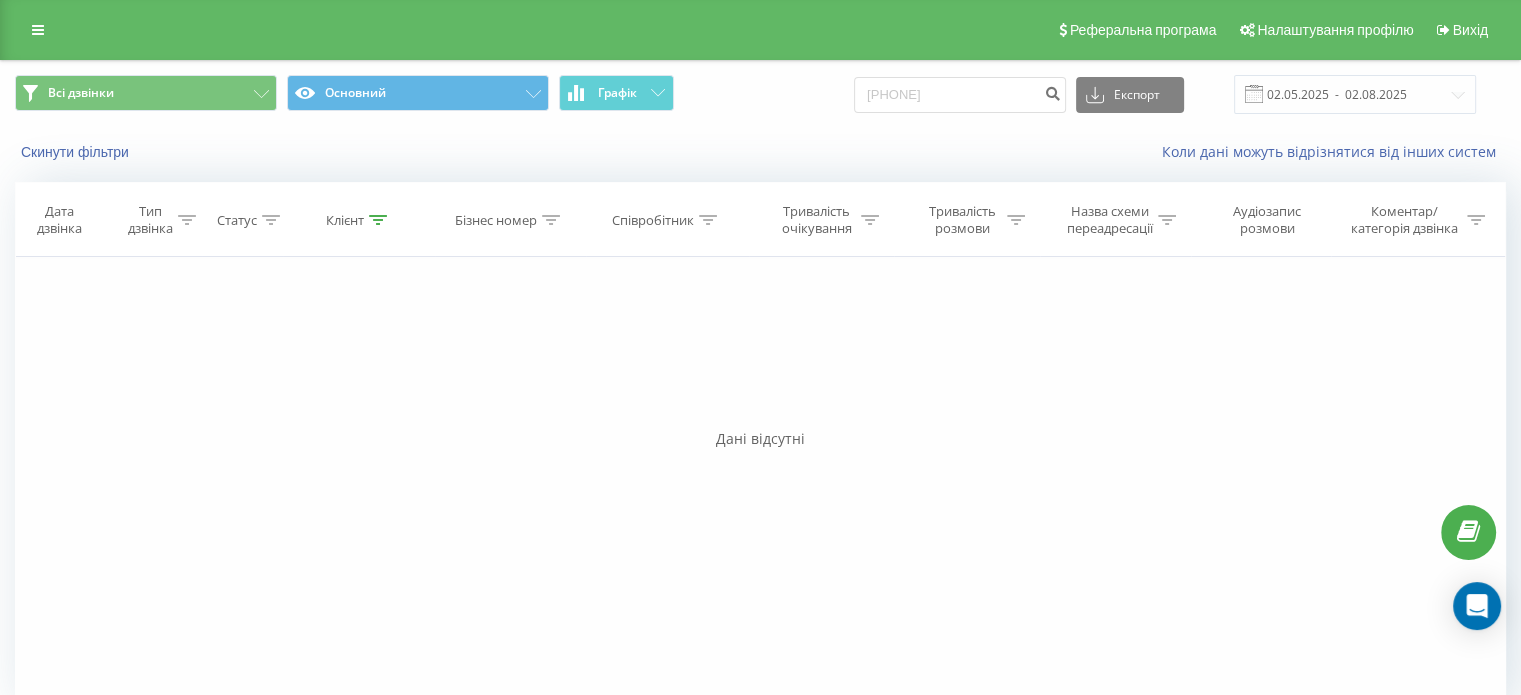 click on "Фільтрувати за умовою Дорівнює Введіть значення Скасувати OK Фільтрувати за умовою Дорівнює Введіть значення Скасувати OK Фільтрувати за умовою Містить Скасувати OK Фільтрувати за умовою Містить Скасувати OK Фільтрувати за умовою Містить Скасувати OK Фільтрувати за умовою Дорівнює Скасувати OK Фільтрувати за умовою Дорівнює Скасувати OK Фільтрувати за умовою Містить Скасувати OK Фільтрувати за умовою Дорівнює Введіть значення Скасувати OK" at bounding box center [760, 482] 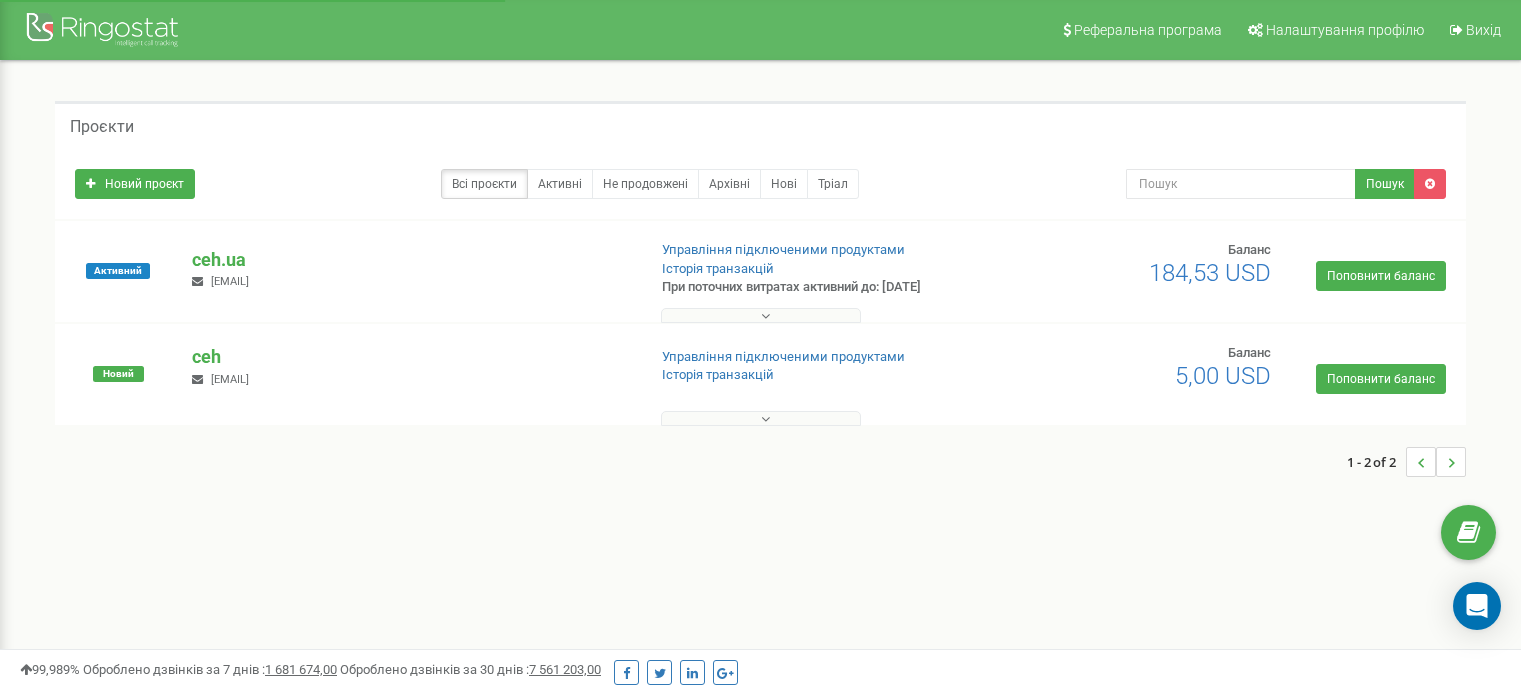 scroll, scrollTop: 0, scrollLeft: 0, axis: both 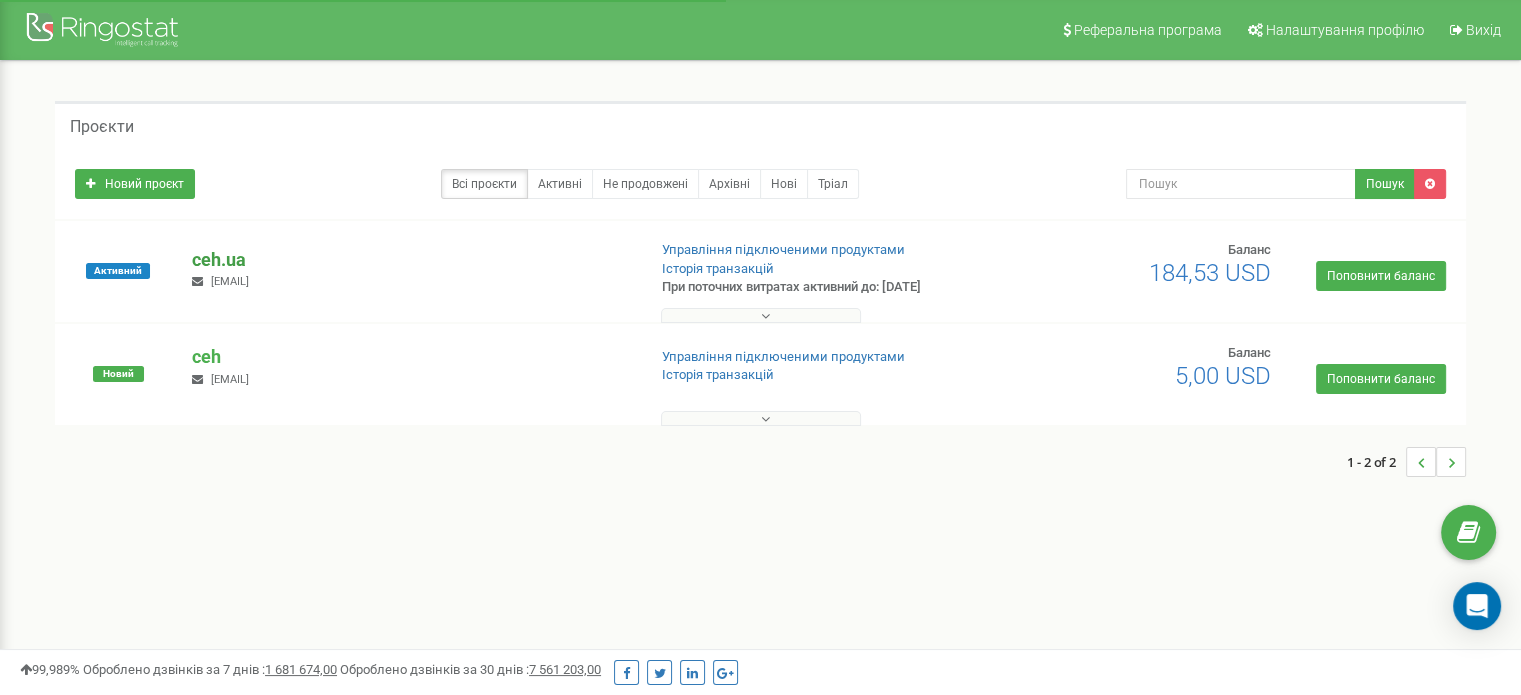 click on "ceh.ua" at bounding box center [410, 260] 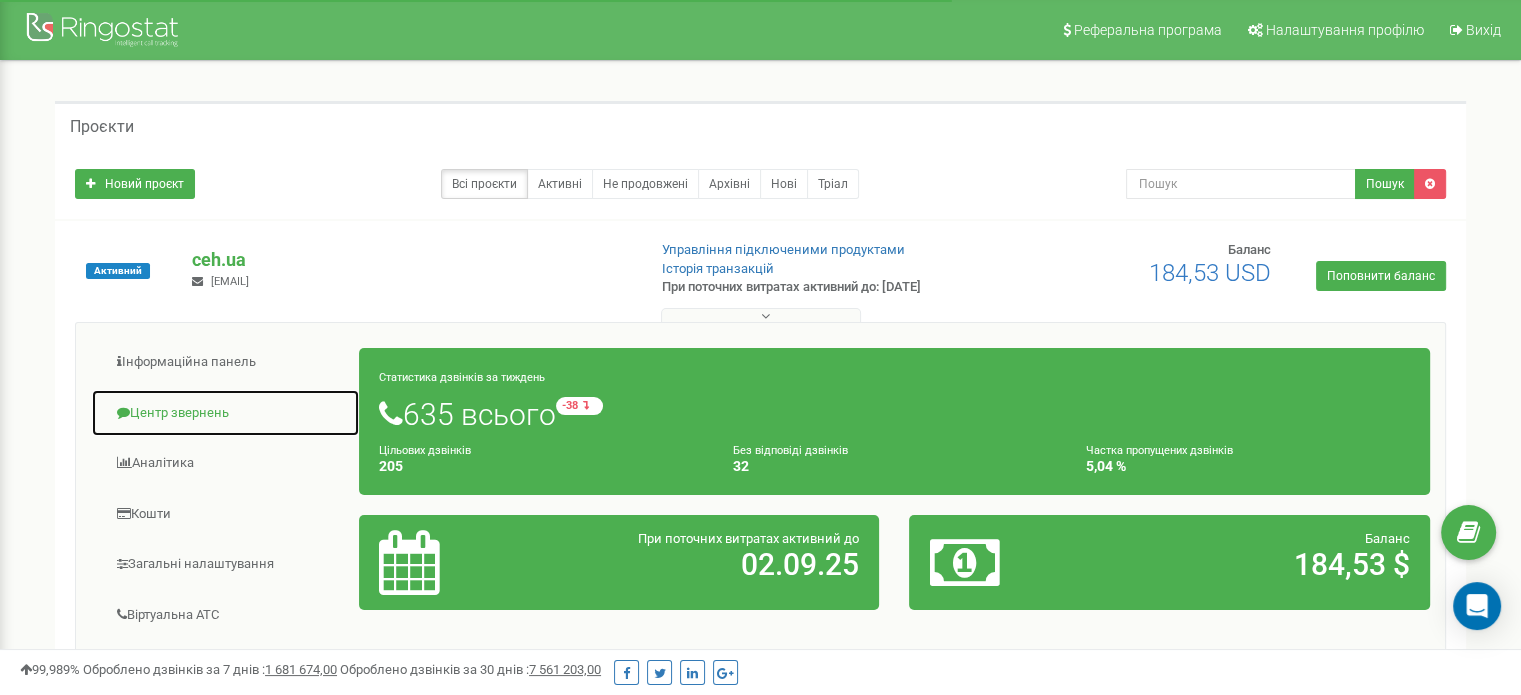 click on "Центр звернень" at bounding box center [225, 413] 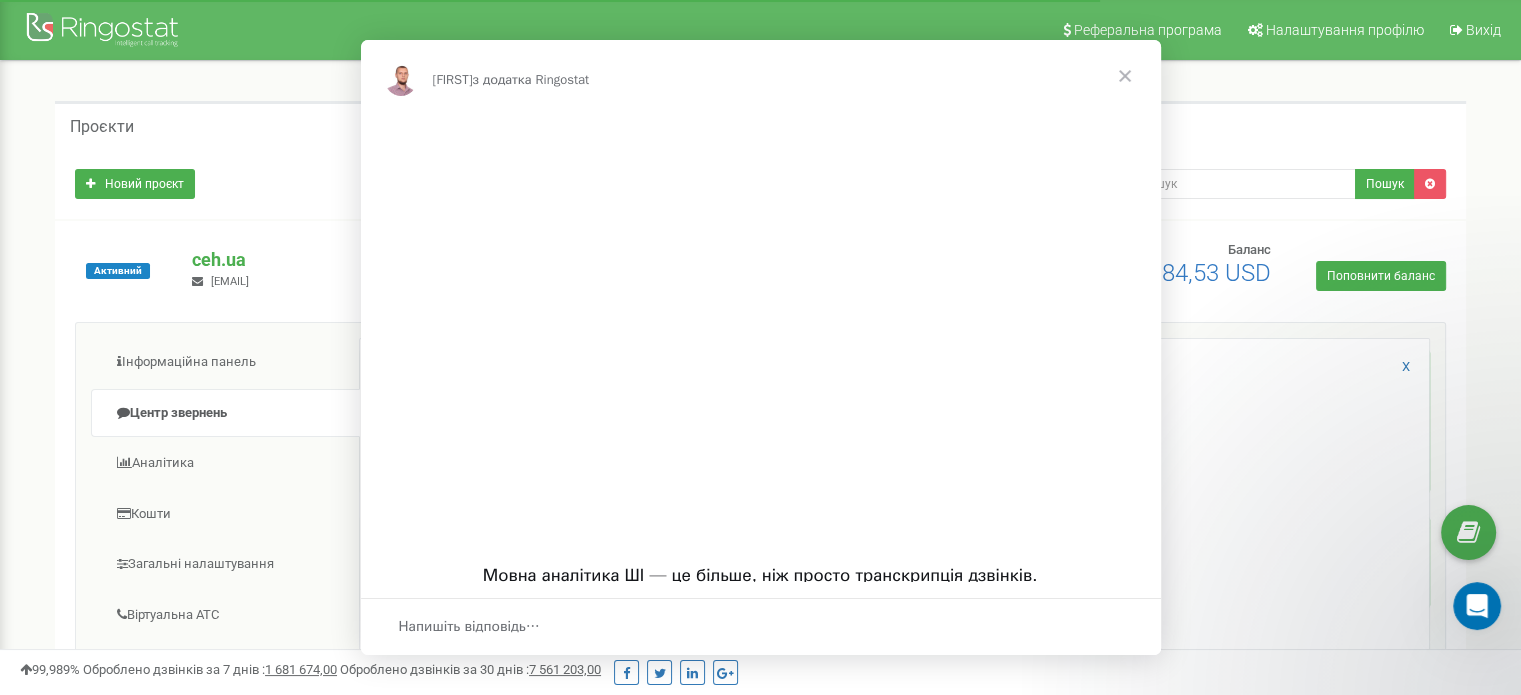 scroll, scrollTop: 0, scrollLeft: 0, axis: both 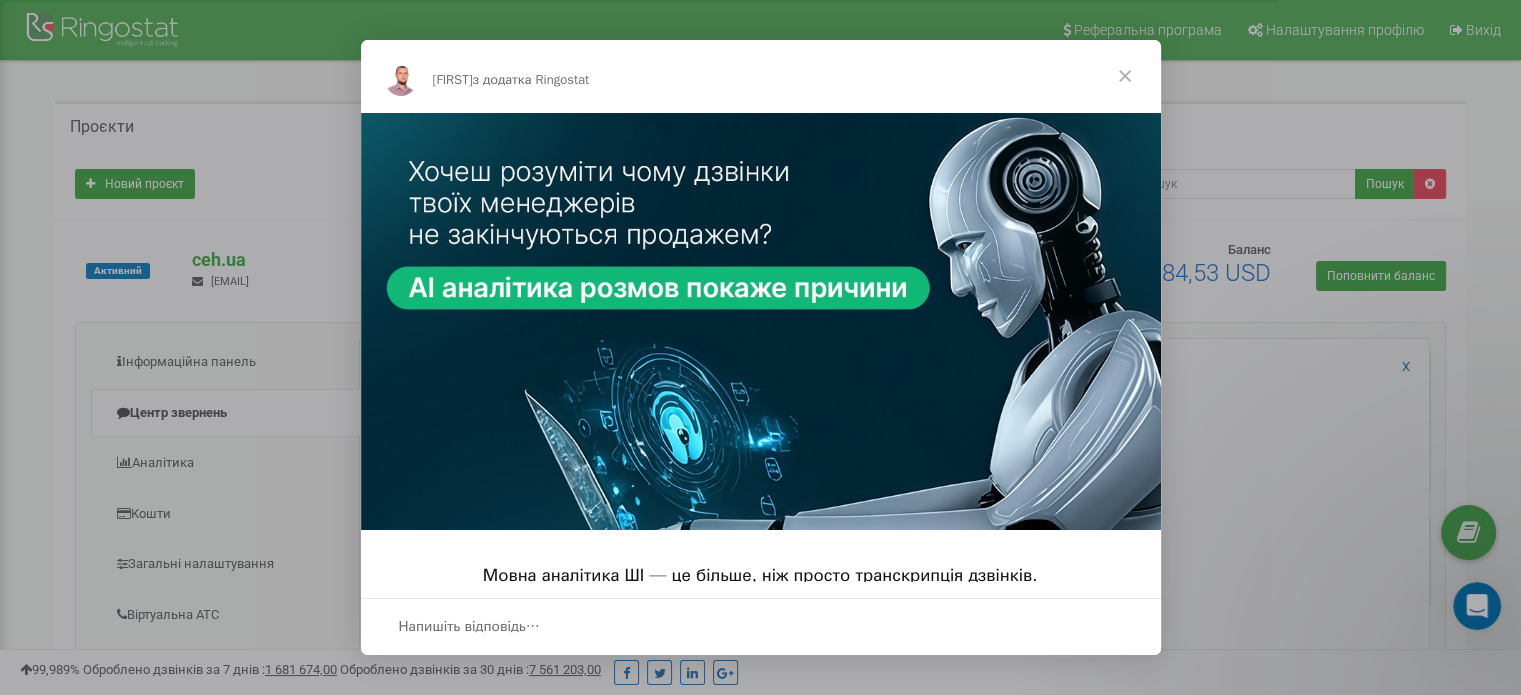 click at bounding box center [1125, 76] 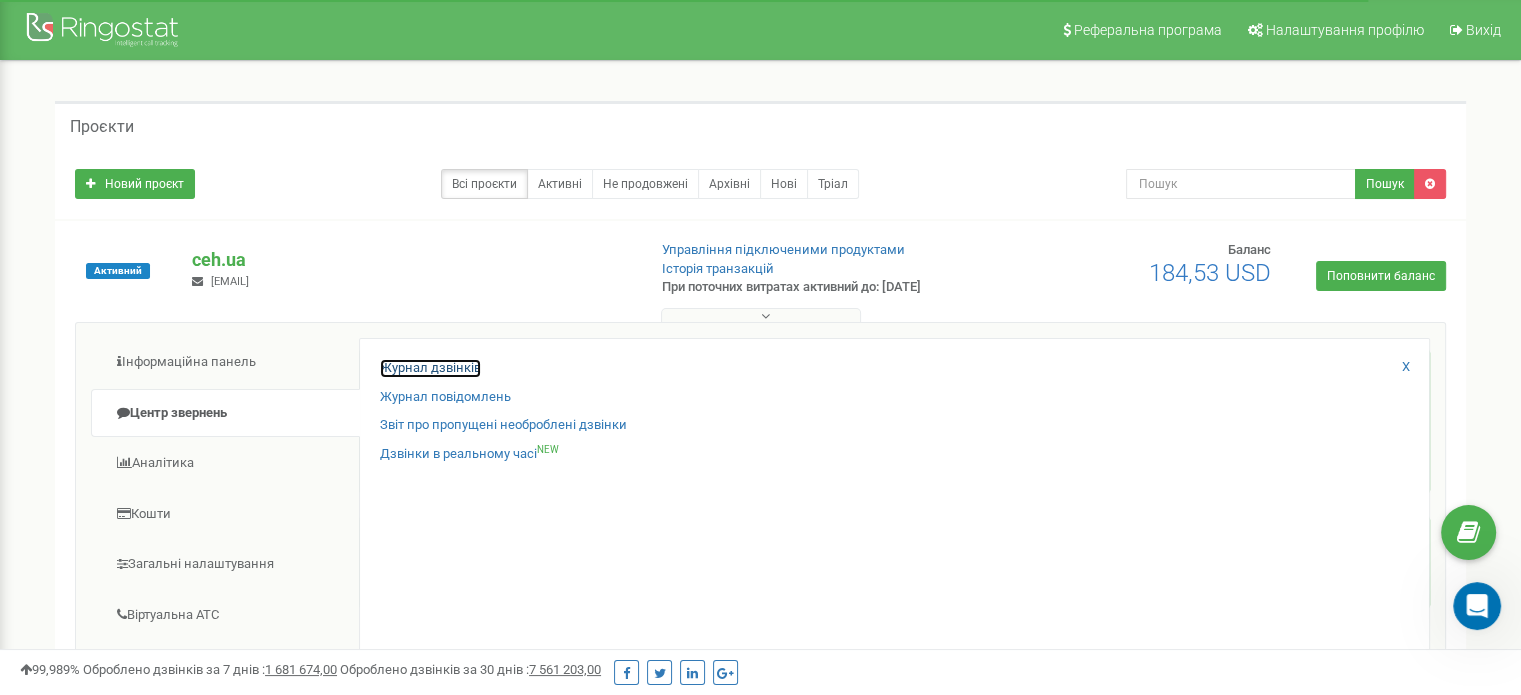click on "Журнал дзвінків" at bounding box center (430, 368) 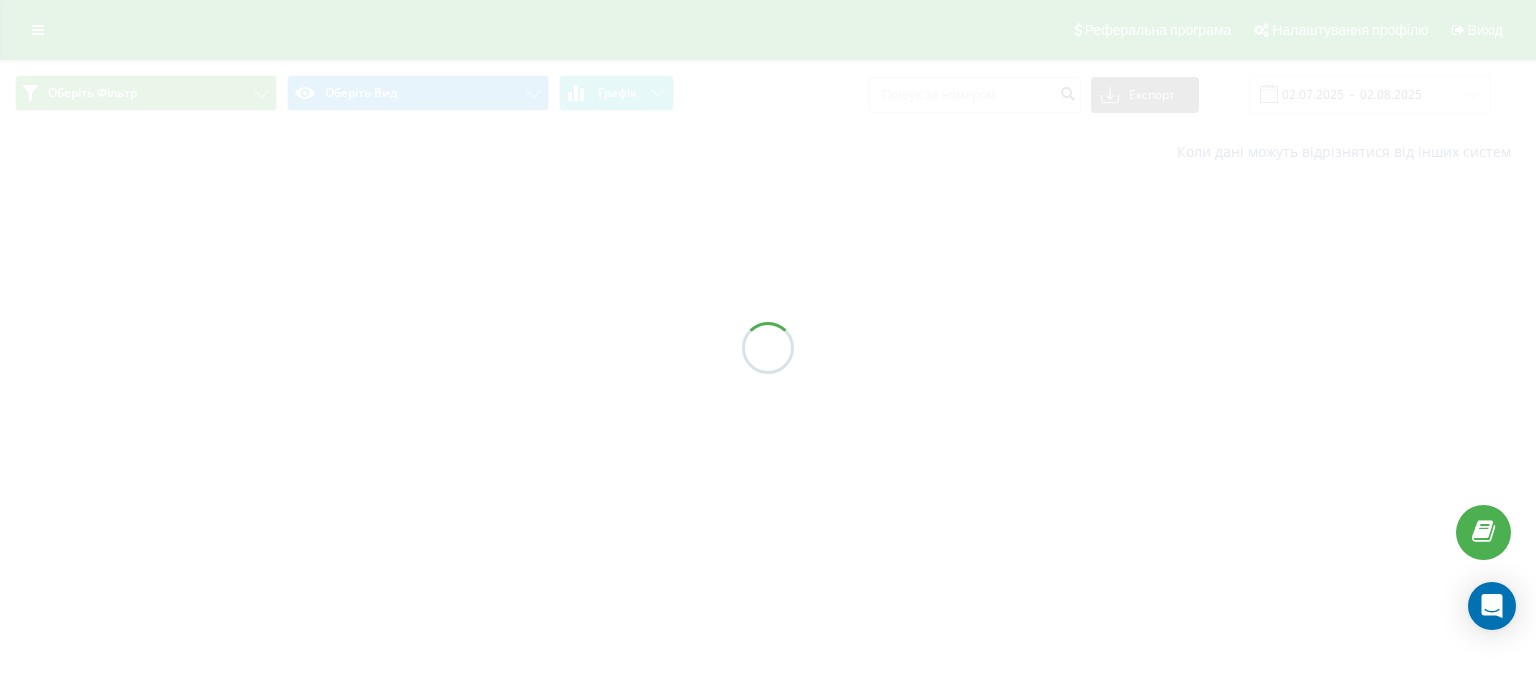 scroll, scrollTop: 0, scrollLeft: 0, axis: both 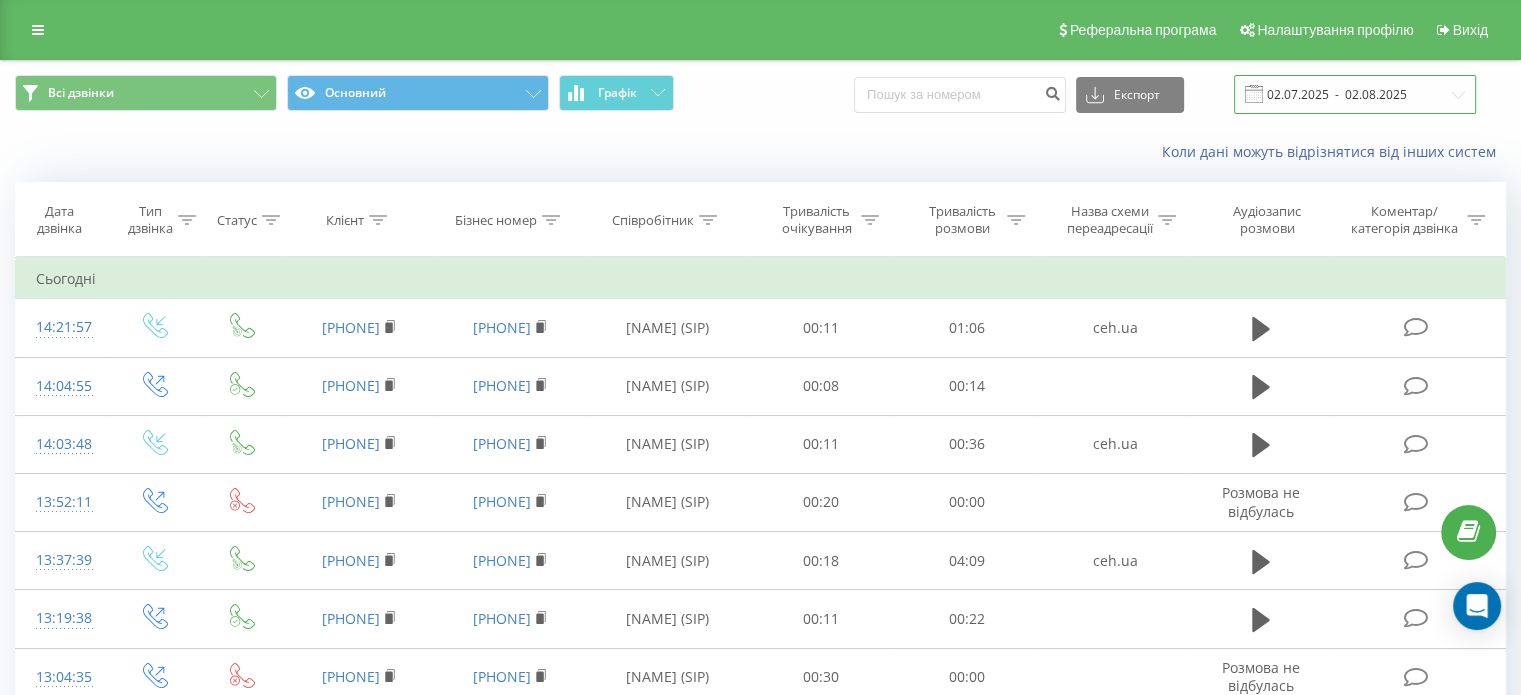 click on "02.07.2025  -  02.08.2025" at bounding box center [1355, 94] 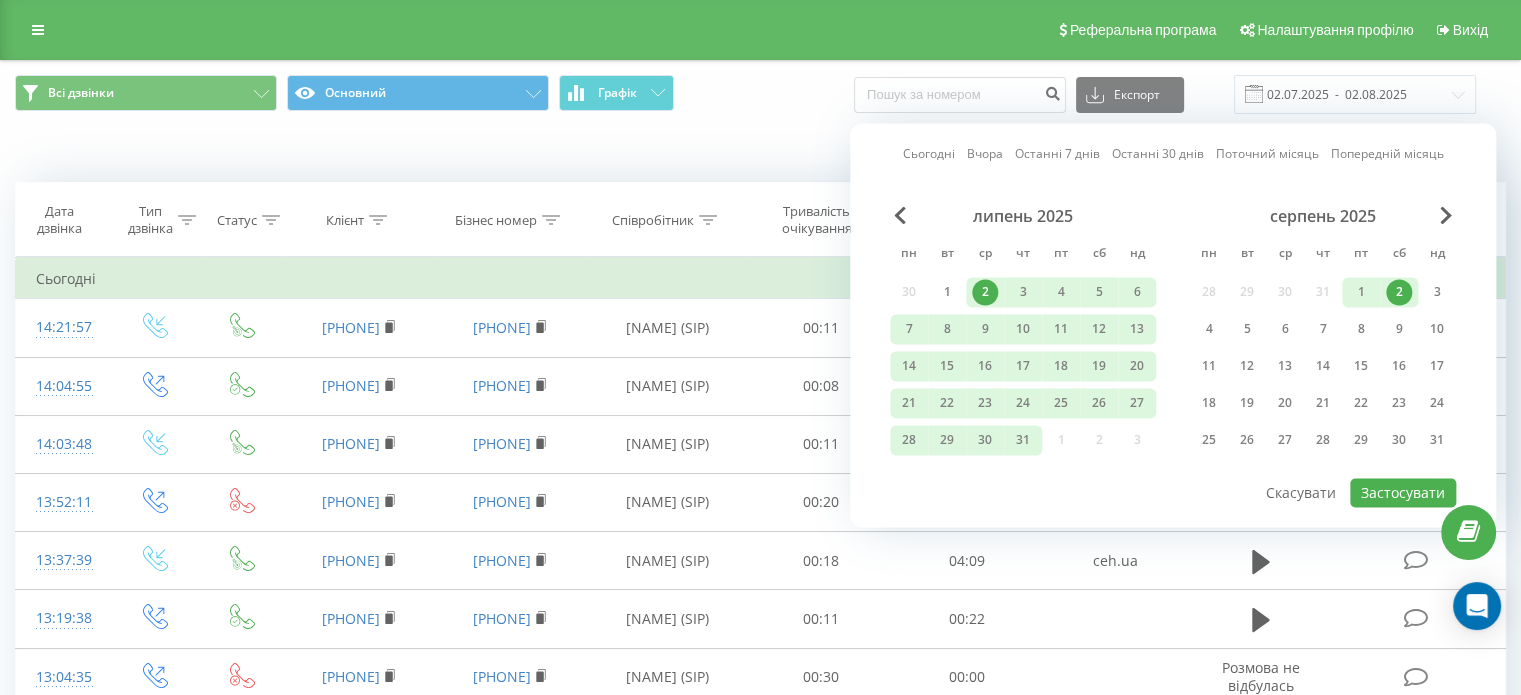 click on "Сьогодні" at bounding box center (929, 154) 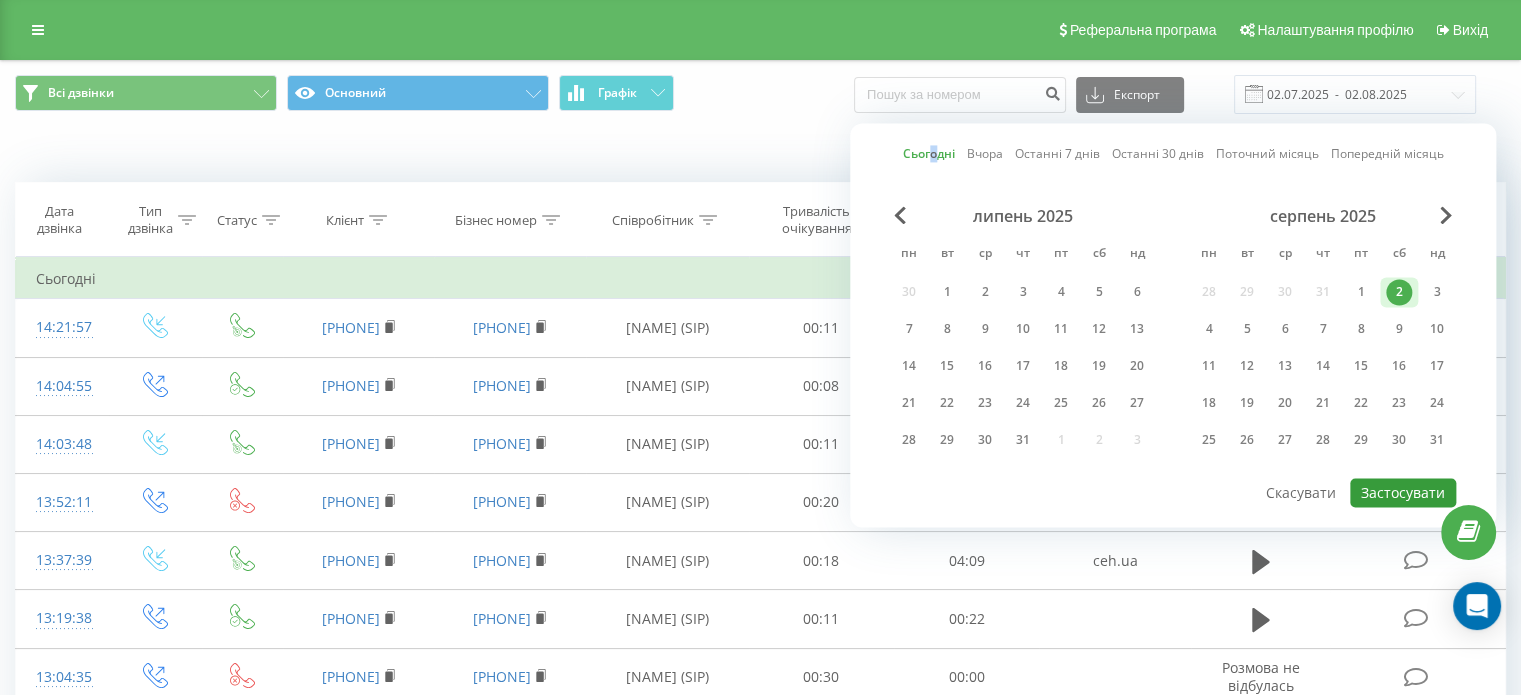click on "Застосувати" at bounding box center [1403, 492] 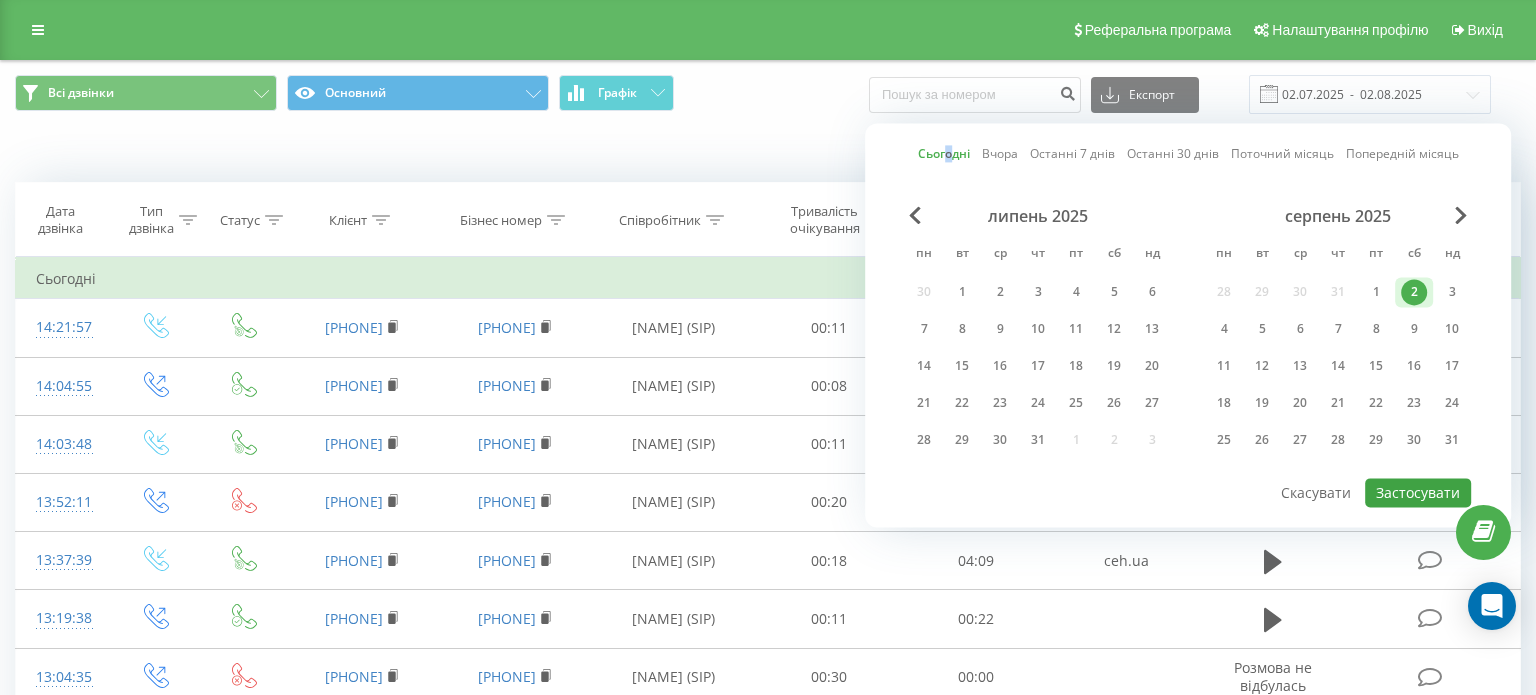 type on "02.08.2025  -  02.08.2025" 